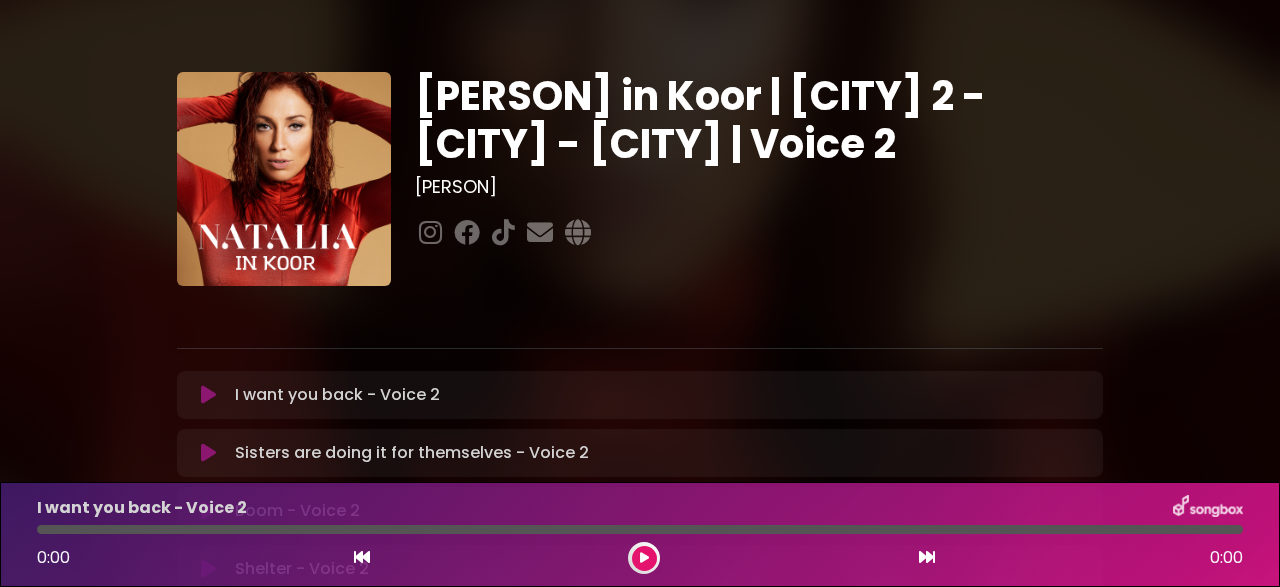 scroll, scrollTop: 0, scrollLeft: 0, axis: both 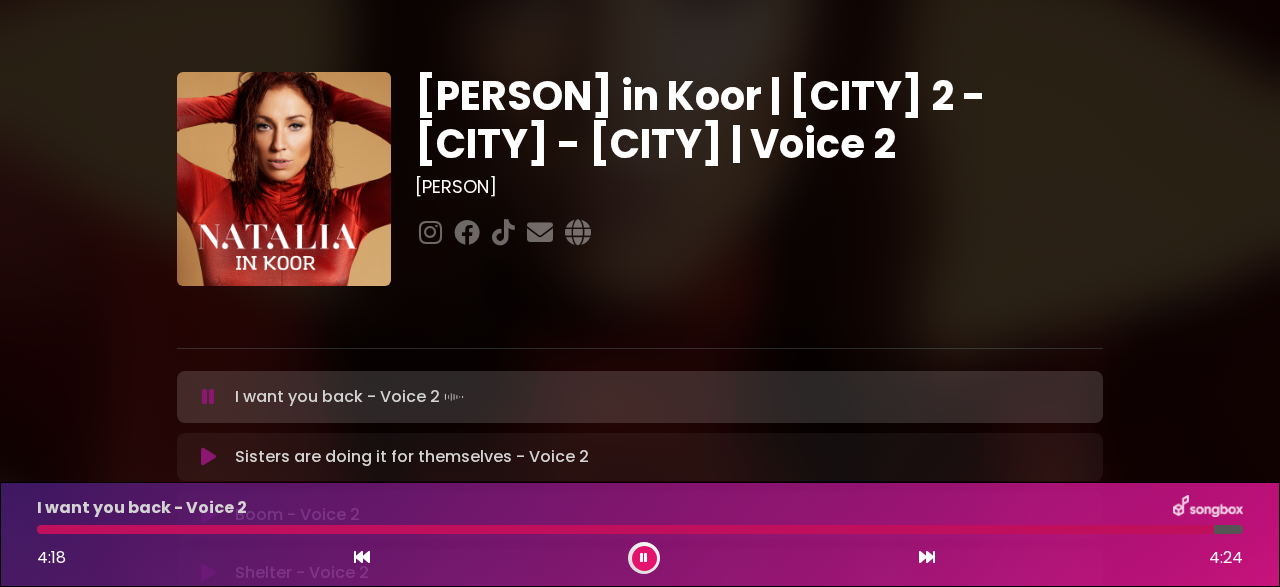click on "I want you back - Voice 2
4:18
4:24" at bounding box center (640, 534) 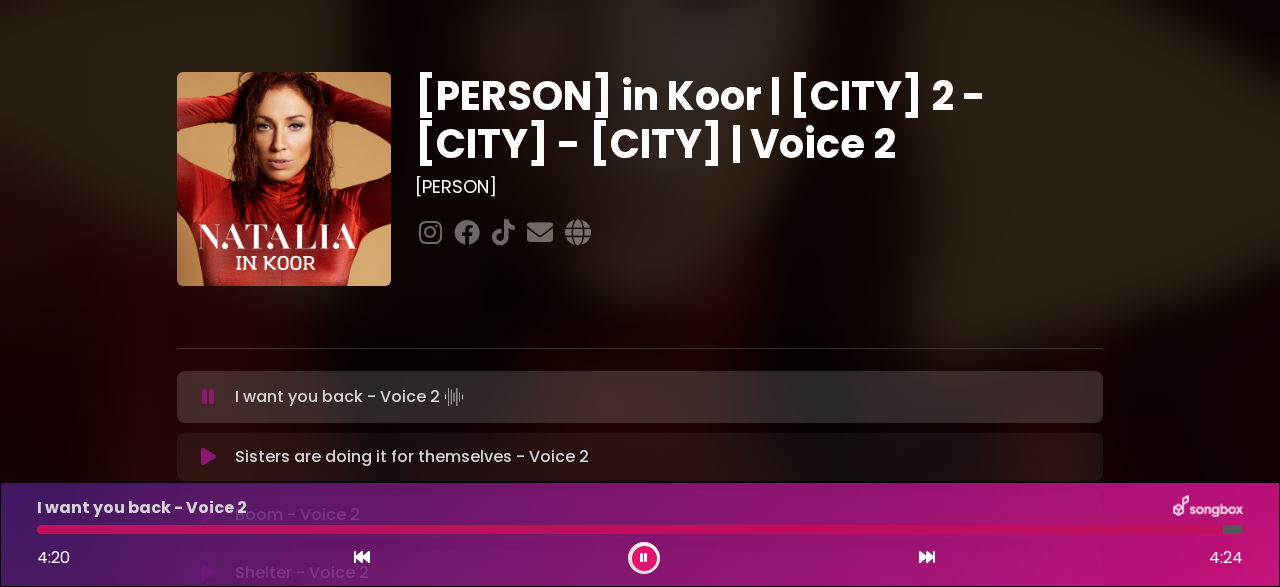 click on "I want you back - Voice 2
4:20
4:24" at bounding box center (640, 534) 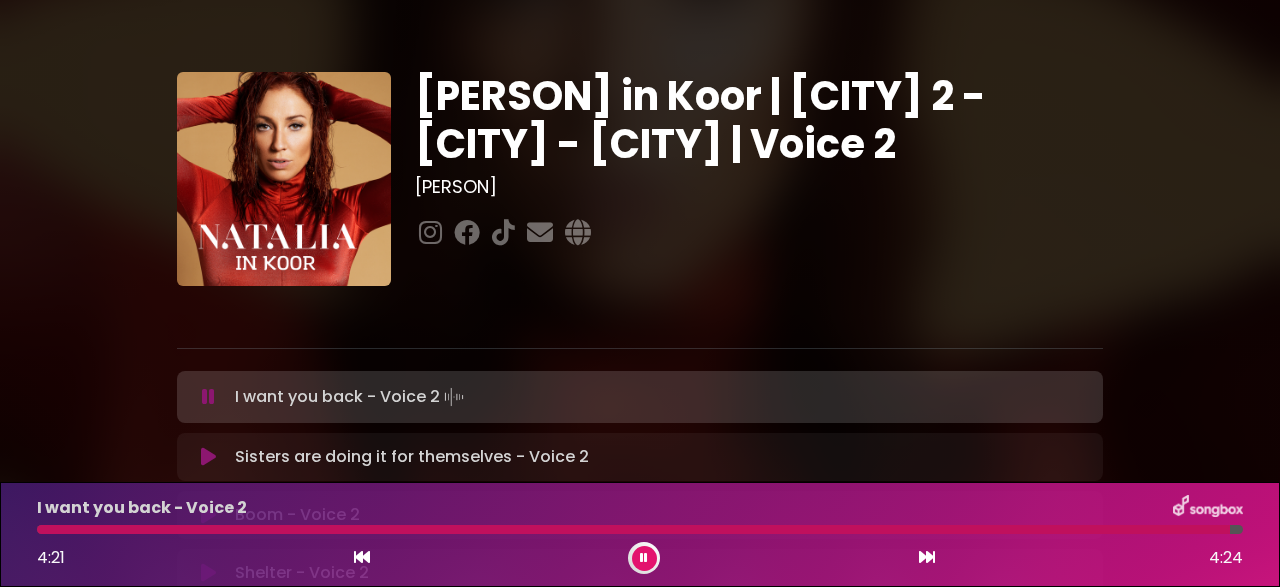 click at bounding box center (633, 529) 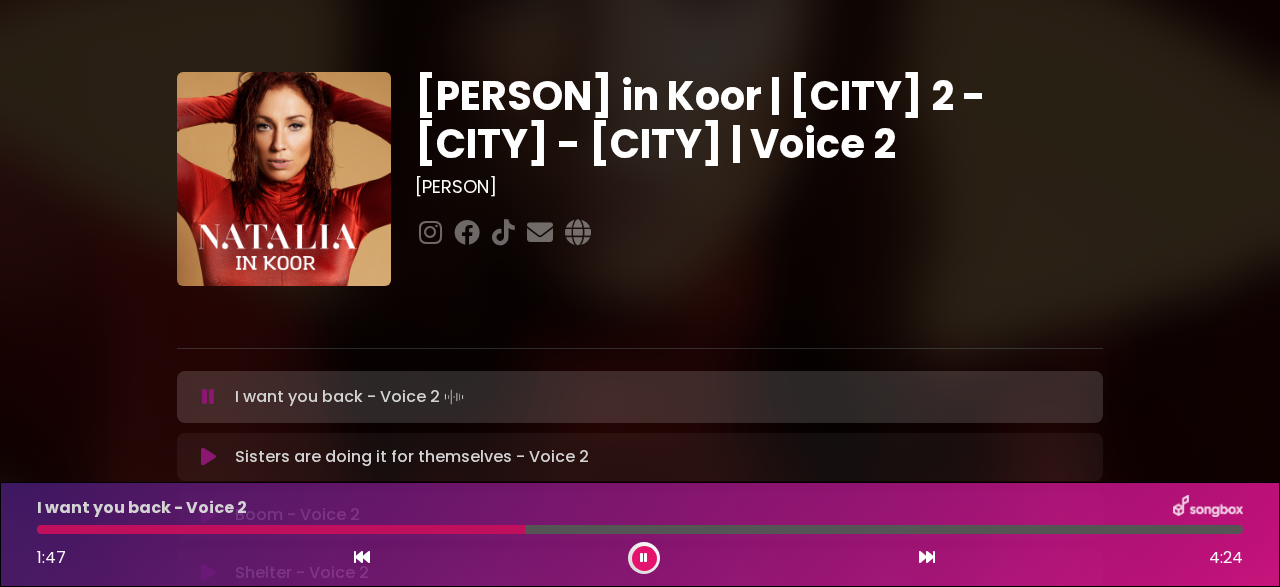 click at bounding box center (281, 529) 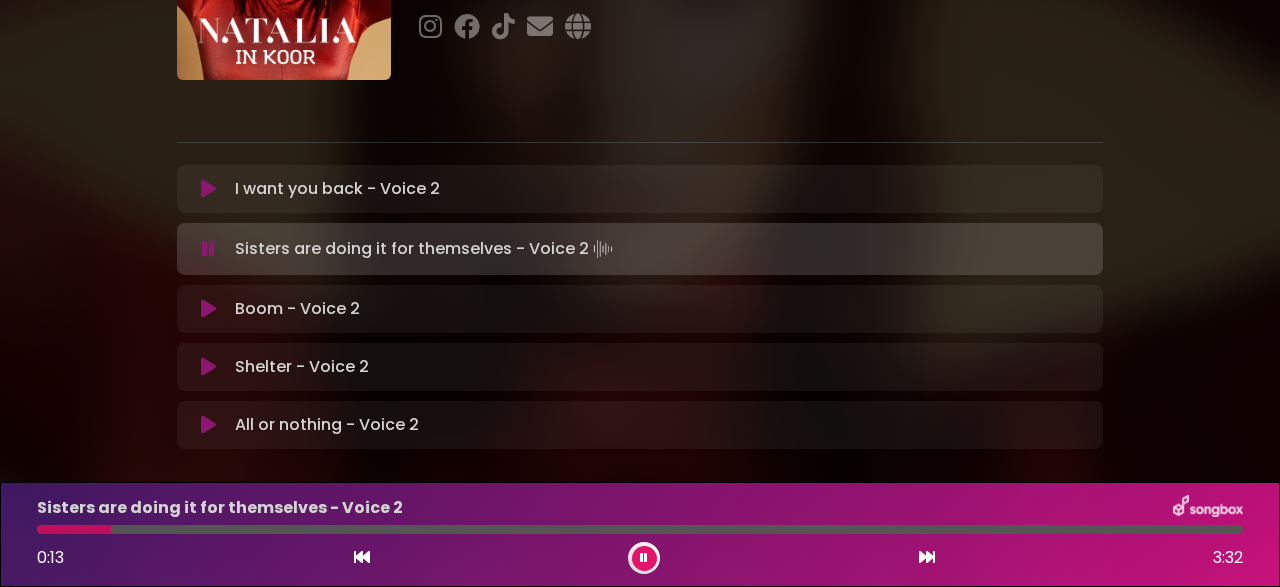 scroll, scrollTop: 200, scrollLeft: 0, axis: vertical 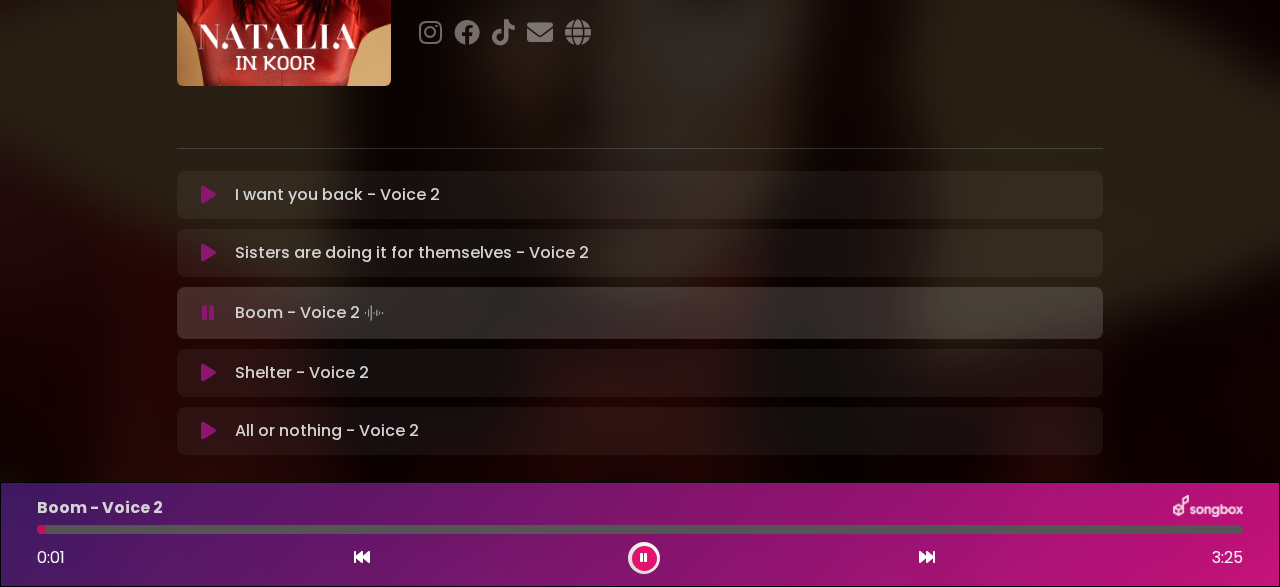 click on "Sisters are doing it for themselves - Voice 2
Loading Track...
Your Feedback Name" at bounding box center (640, 253) 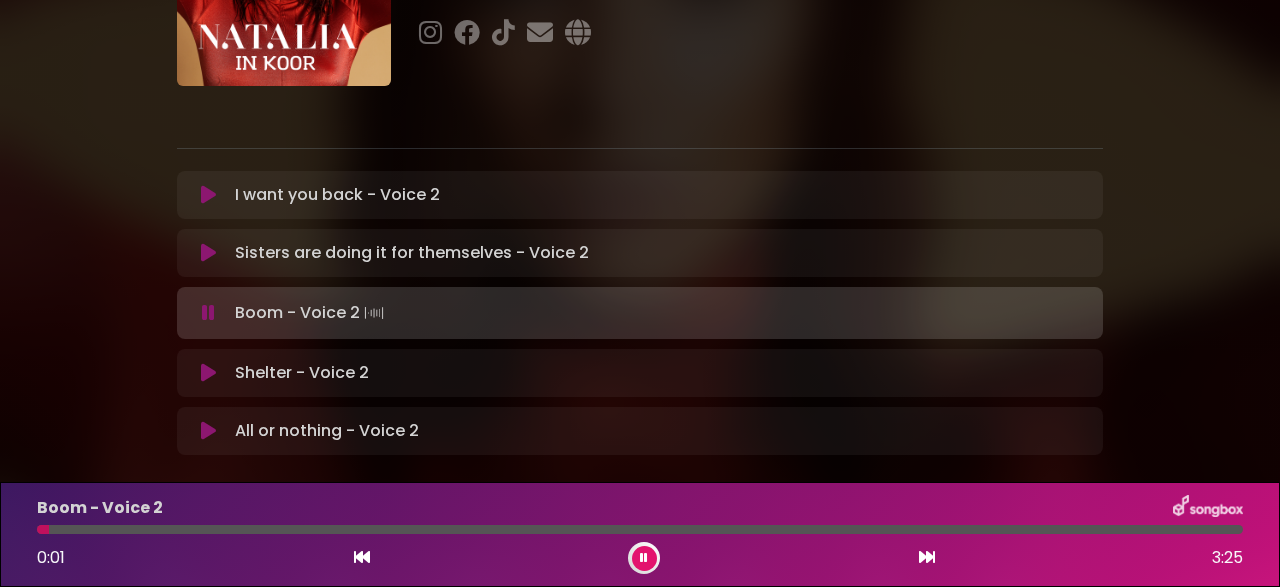 click on "Sisters are doing it for themselves - Voice 2
Loading Track..." at bounding box center [412, 253] 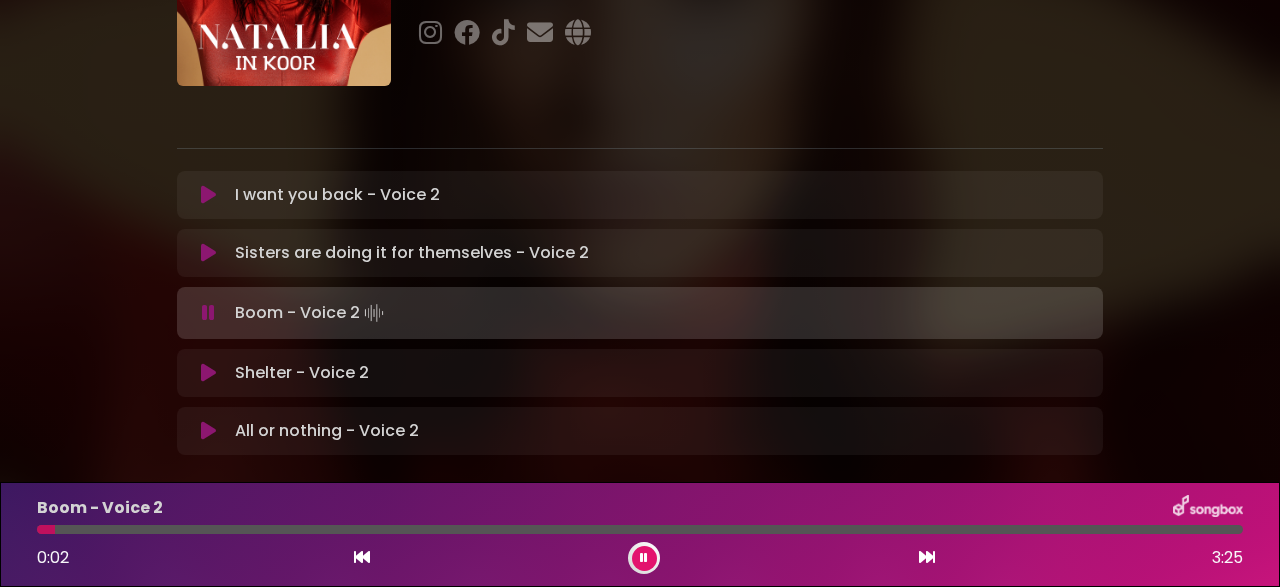 click at bounding box center (208, 253) 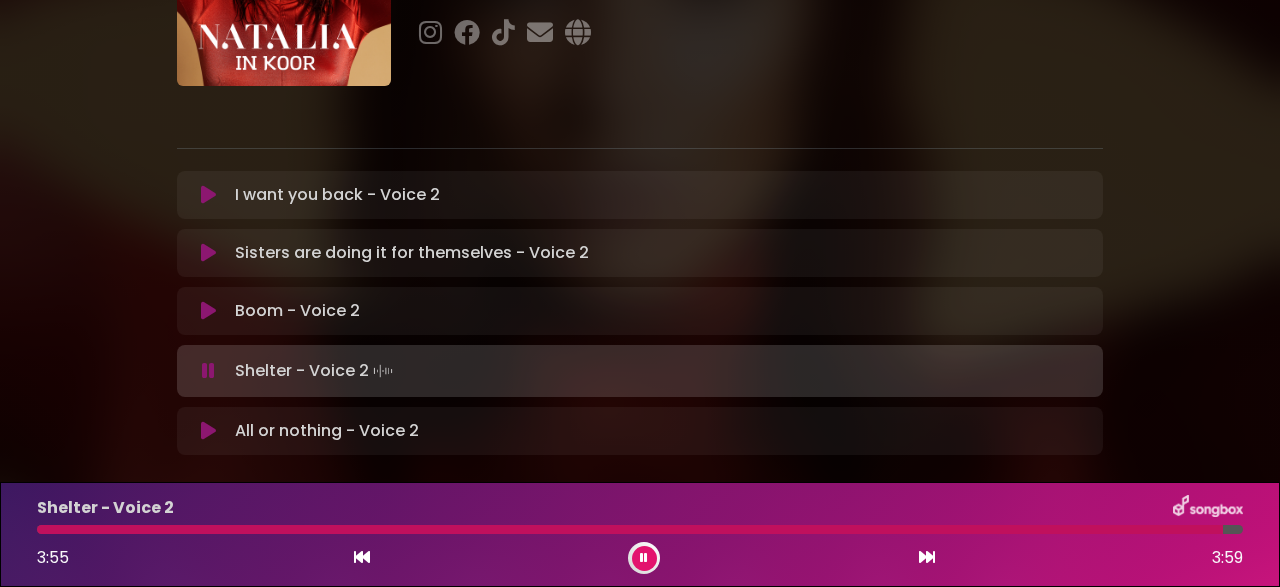click at bounding box center (630, 529) 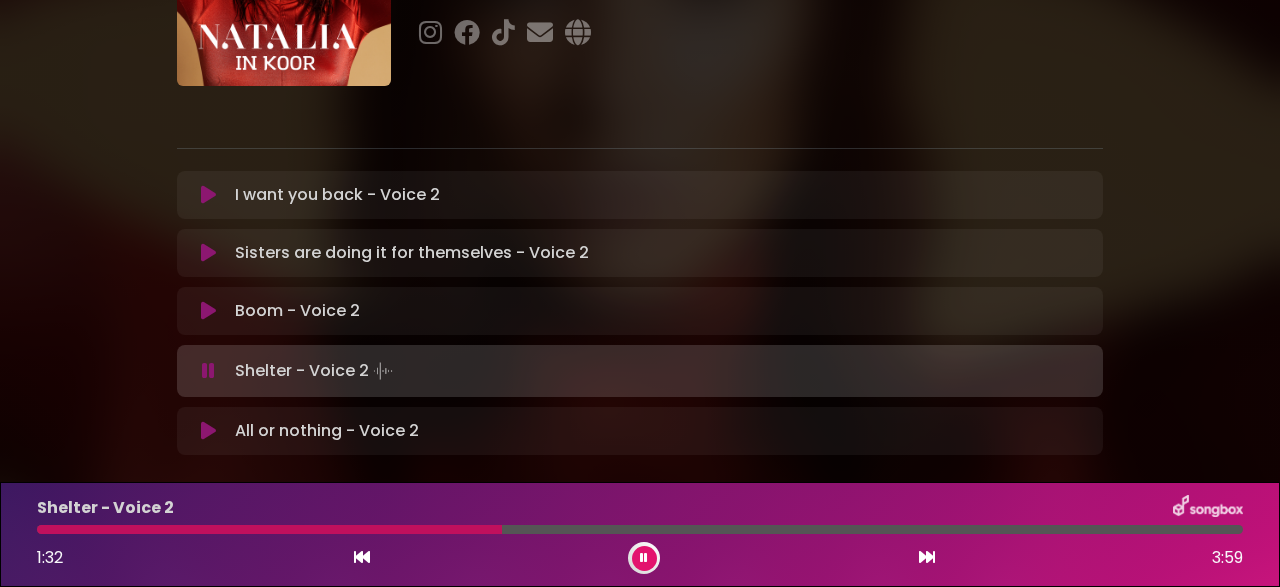 click at bounding box center (269, 529) 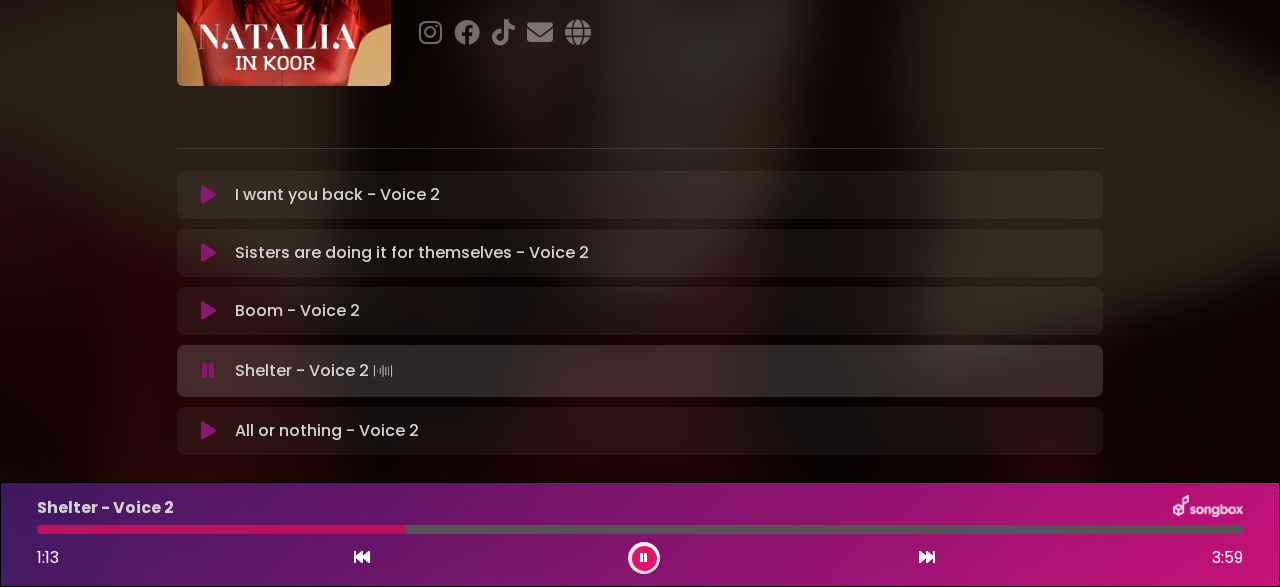 click at bounding box center [221, 529] 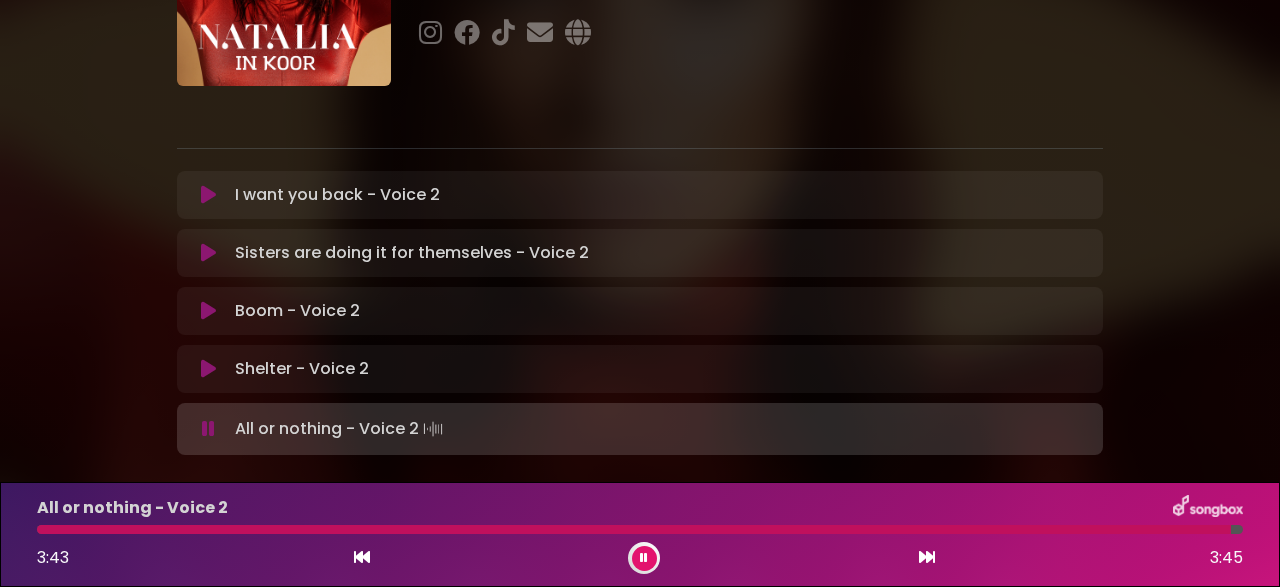 click at bounding box center (634, 529) 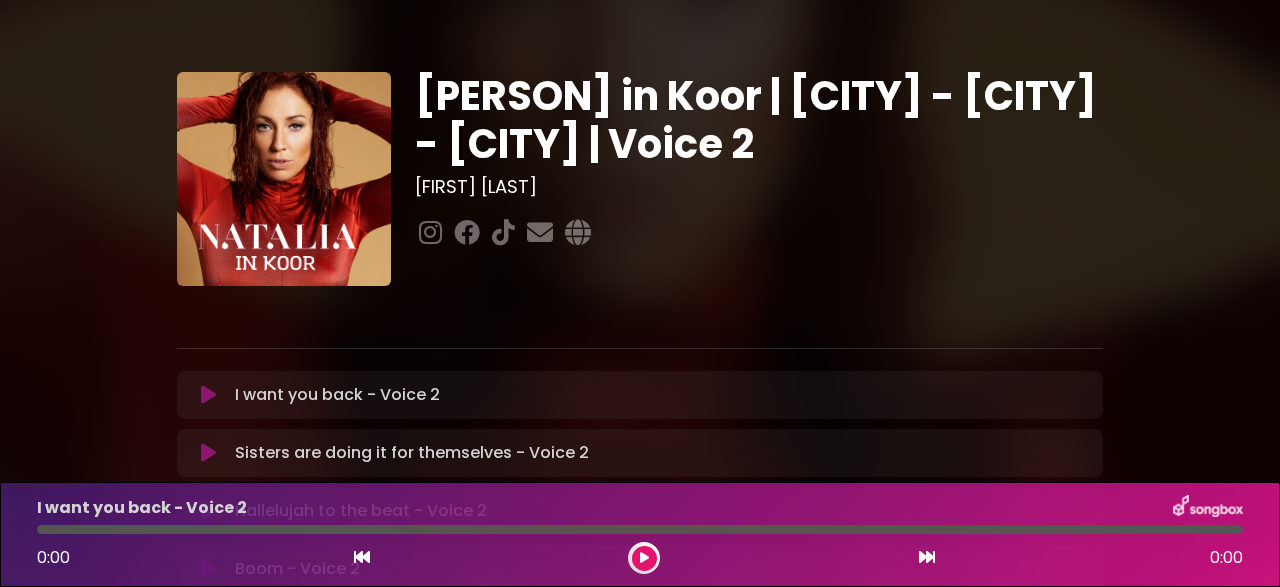 scroll, scrollTop: 0, scrollLeft: 0, axis: both 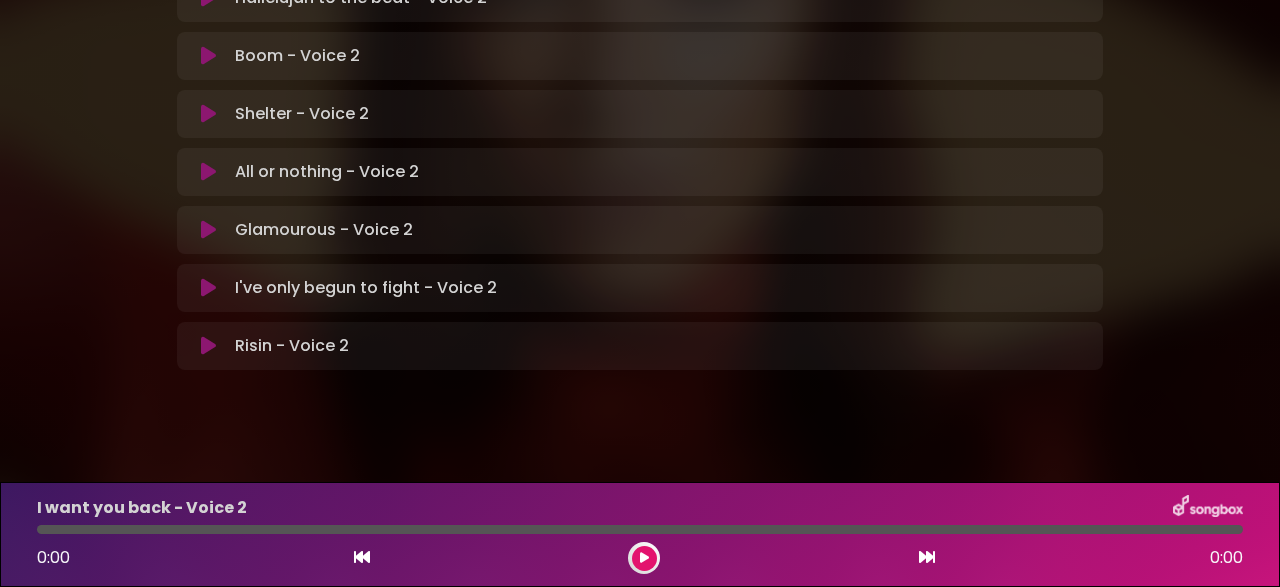 click on "Glamourous - Voice 2
Loading Track..." at bounding box center [324, 230] 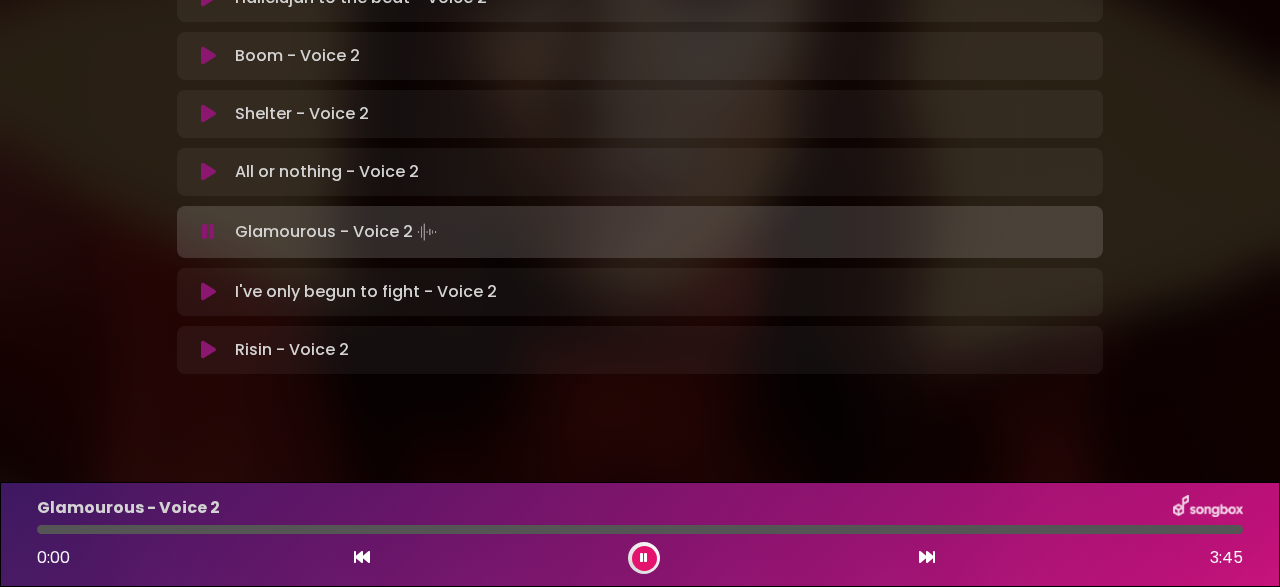 click at bounding box center (644, 558) 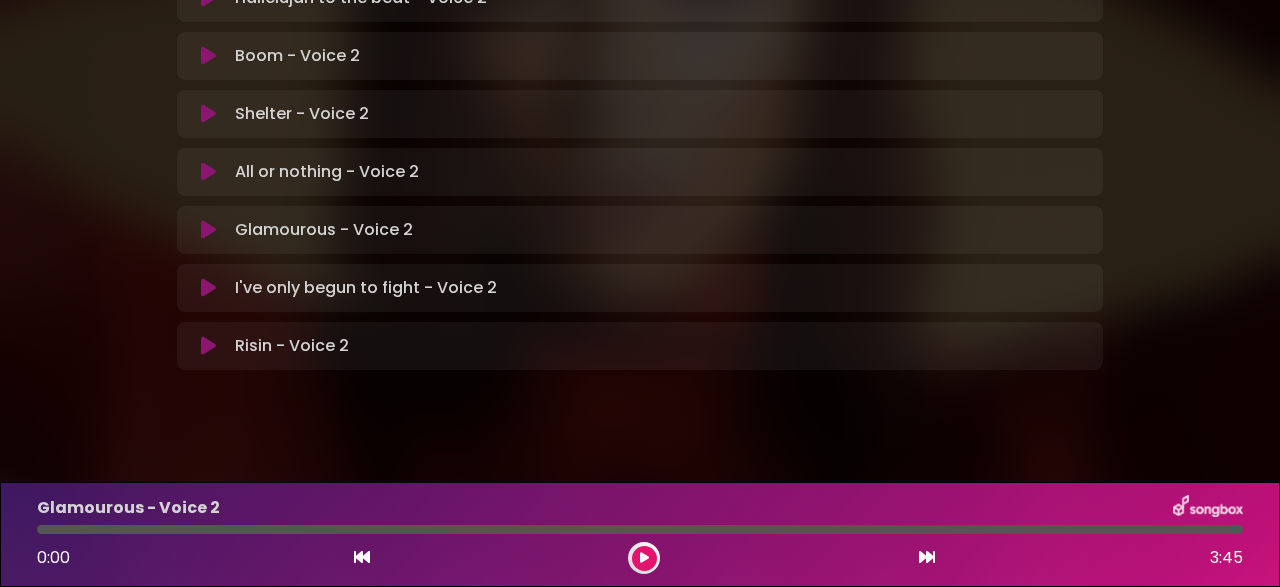 click at bounding box center [644, 558] 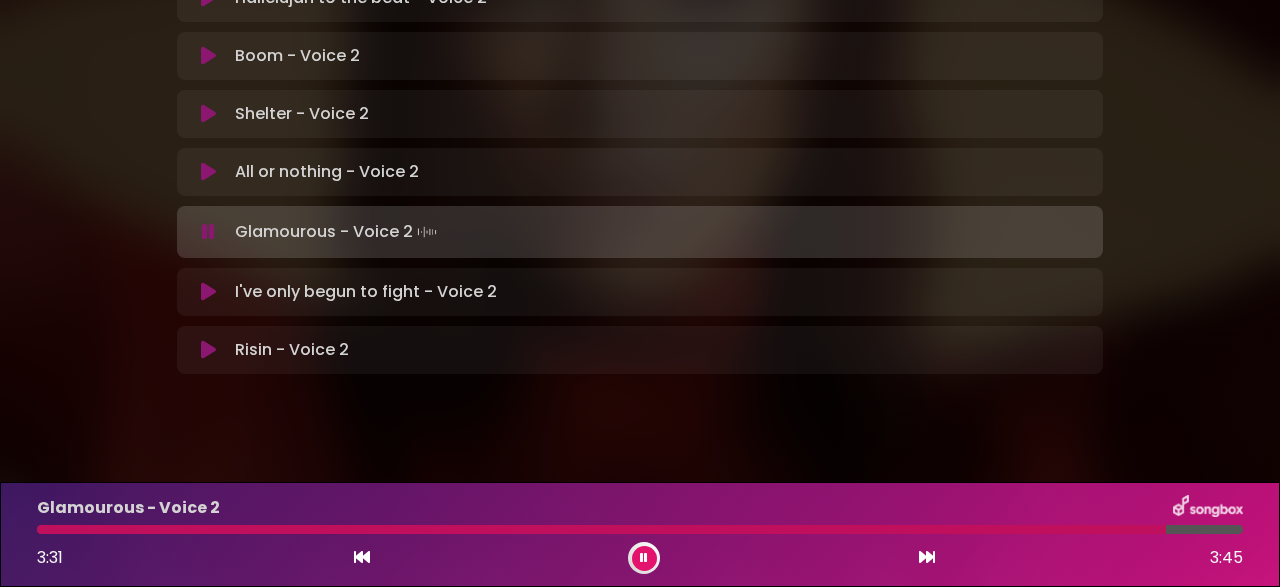 click at bounding box center (601, 529) 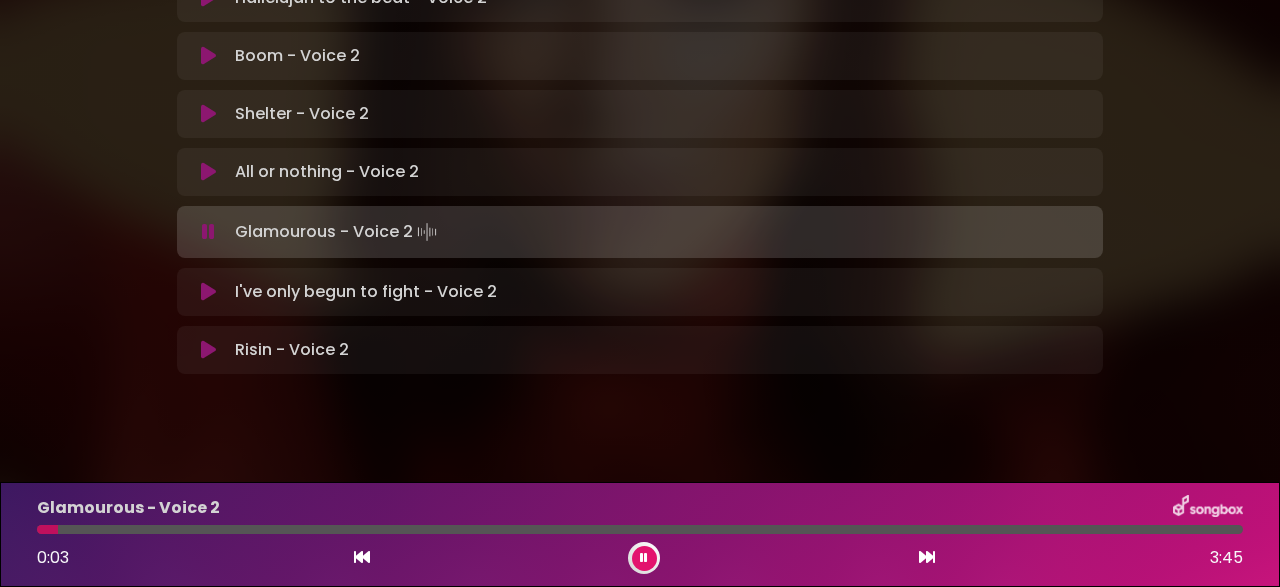 click at bounding box center (47, 529) 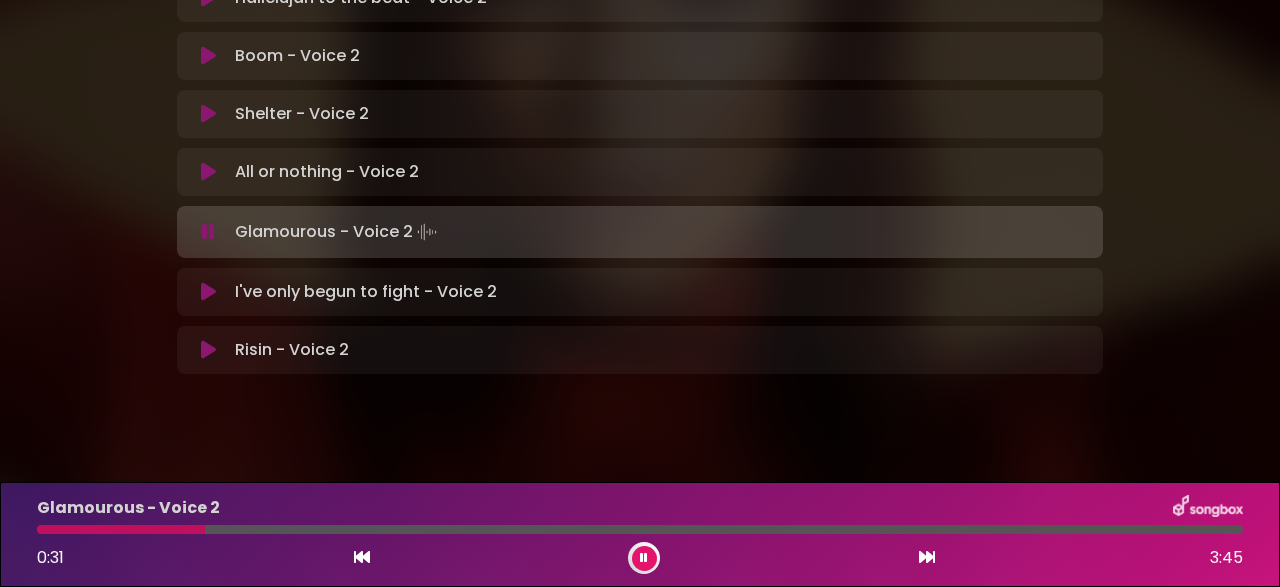 click at bounding box center (121, 529) 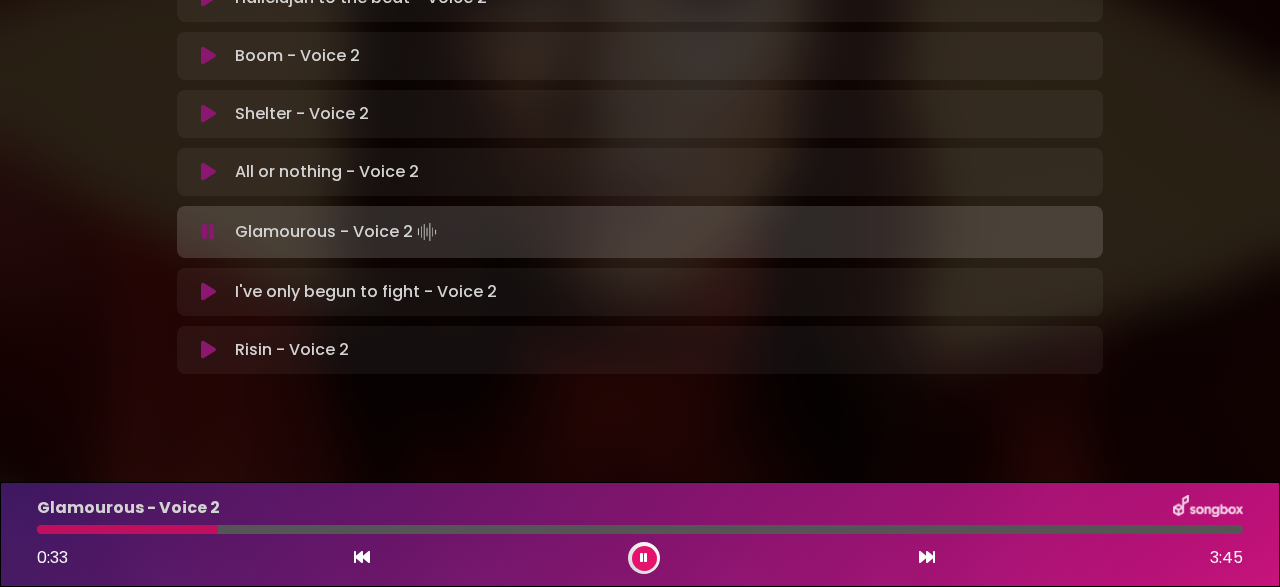 click at bounding box center [127, 529] 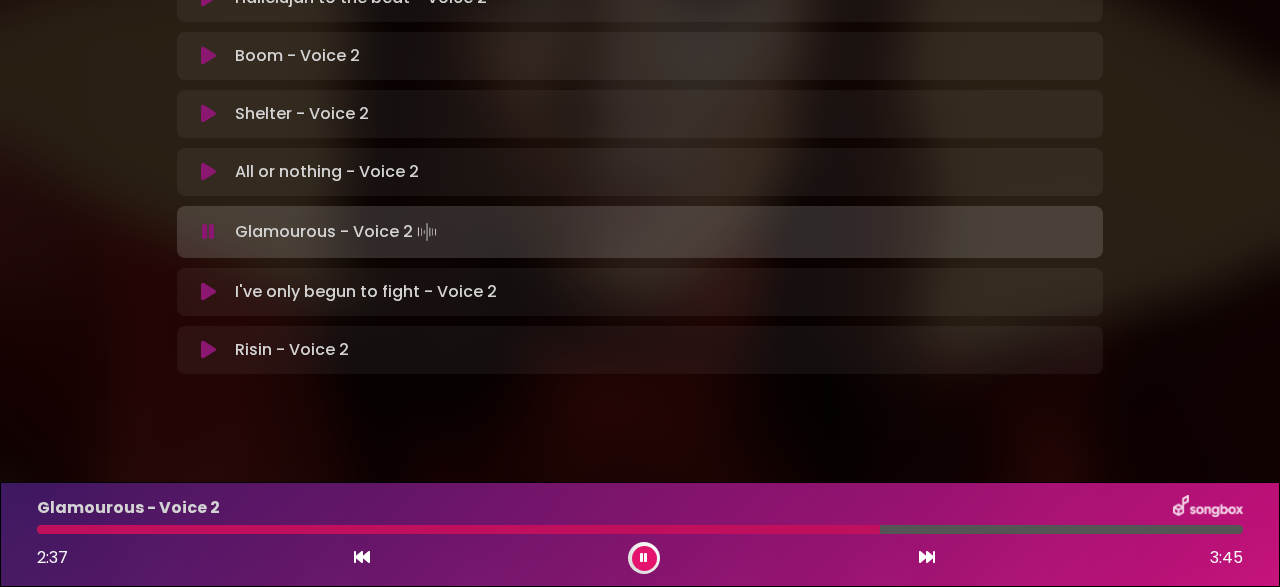 click at bounding box center (644, 558) 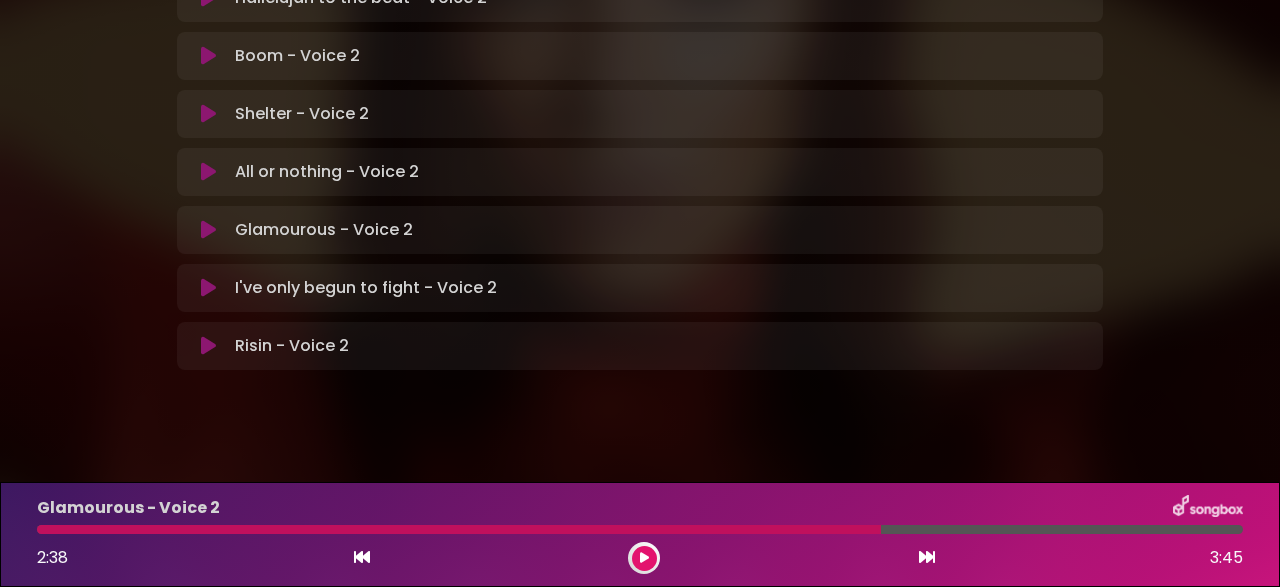 click at bounding box center (459, 529) 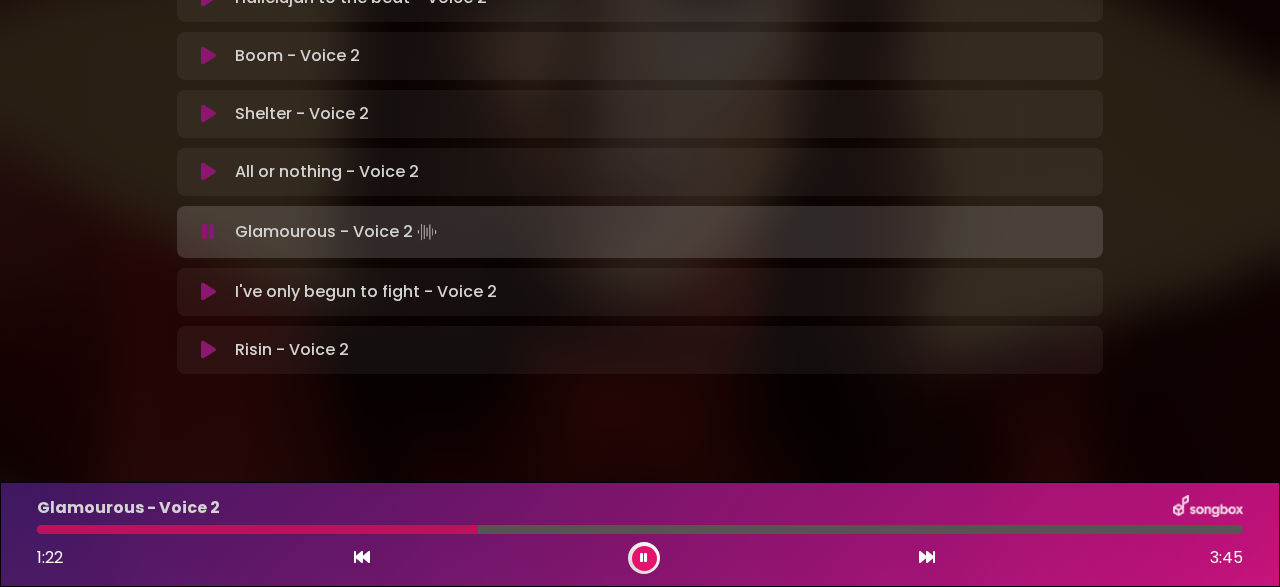 click on "Glamourous - Voice 2
1:22
3:45" at bounding box center (640, 534) 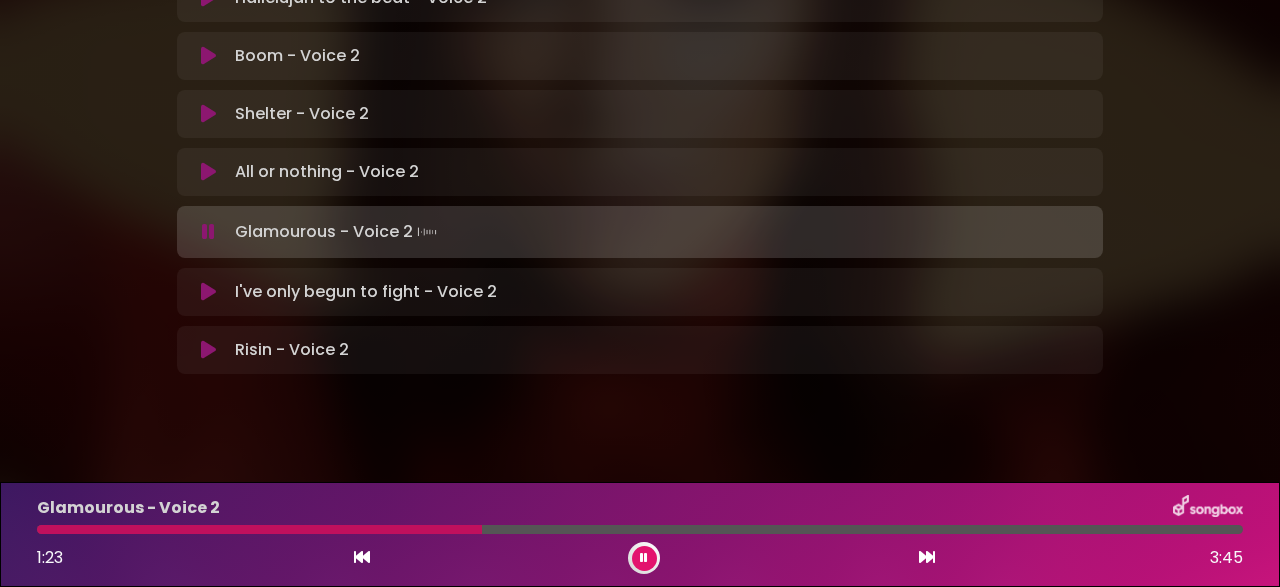 click at bounding box center [259, 529] 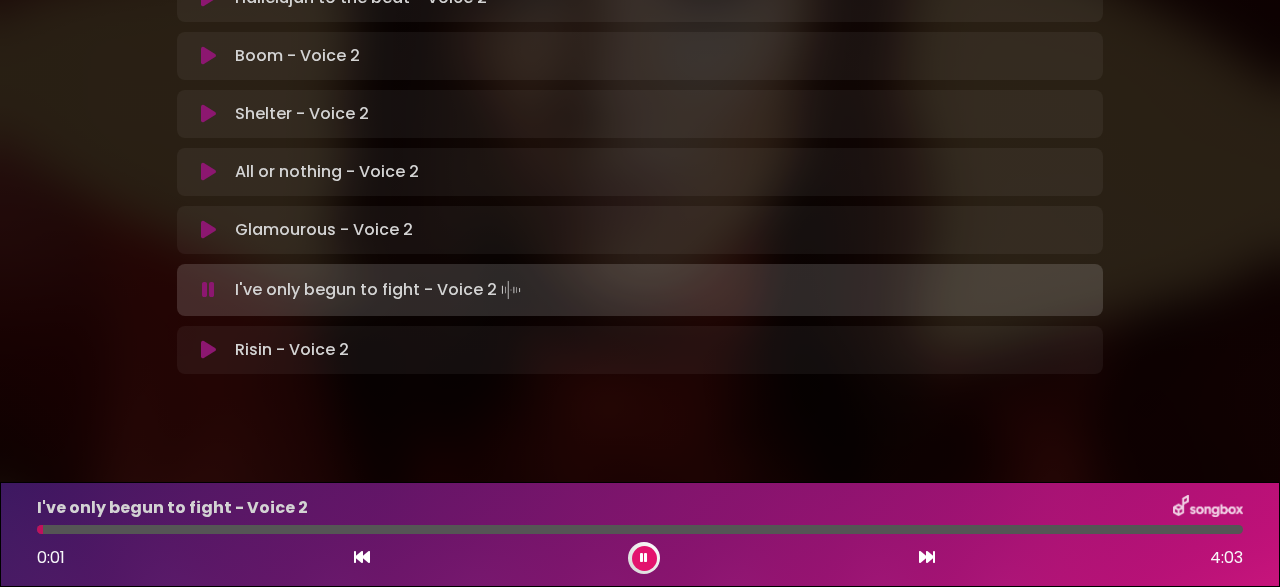 click at bounding box center [644, 558] 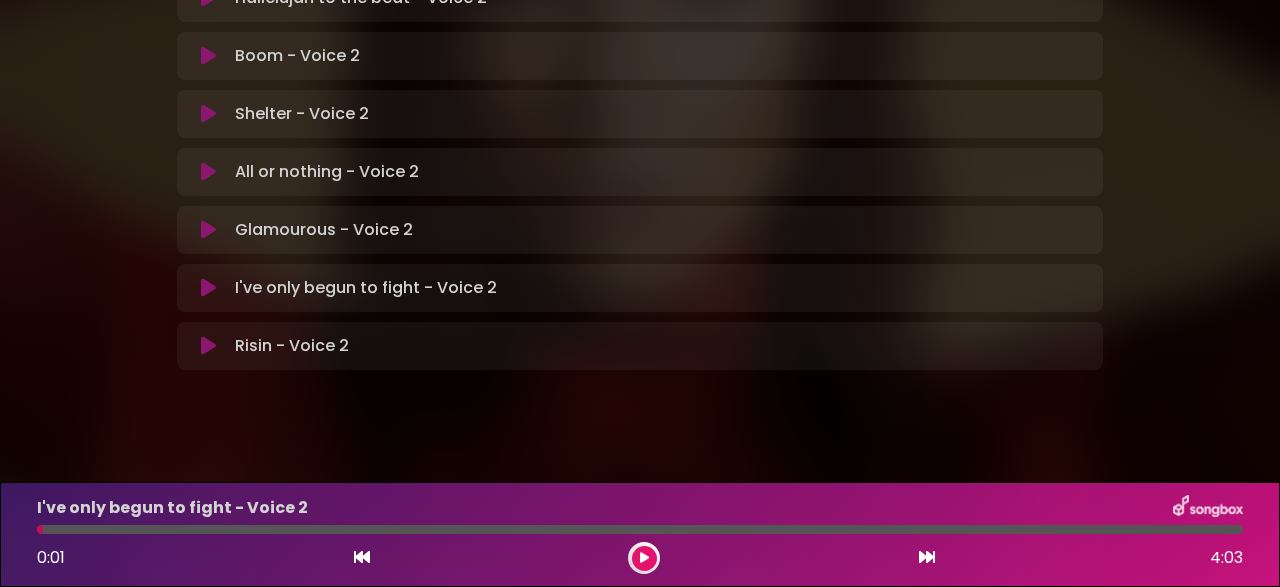 click at bounding box center (644, 558) 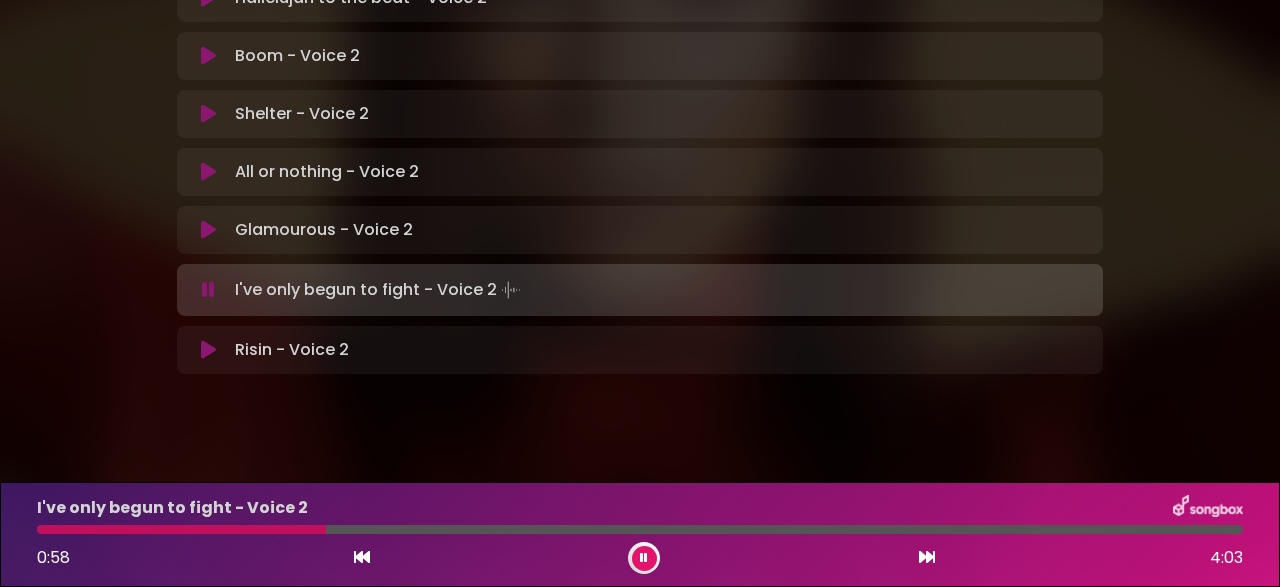 click at bounding box center [181, 529] 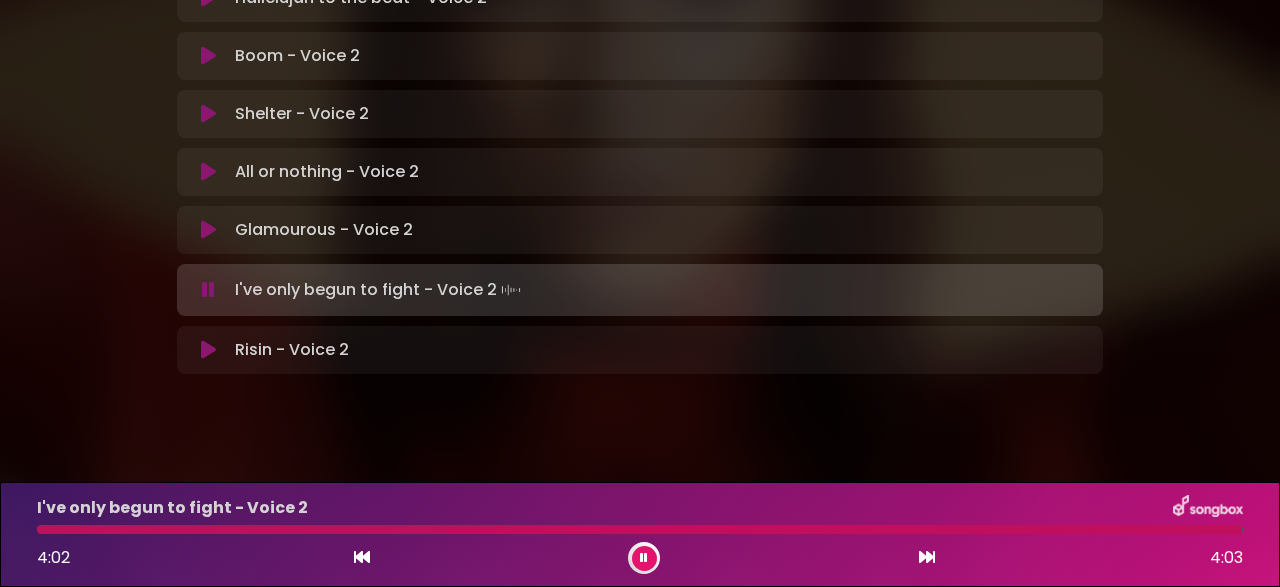 click at bounding box center [639, 529] 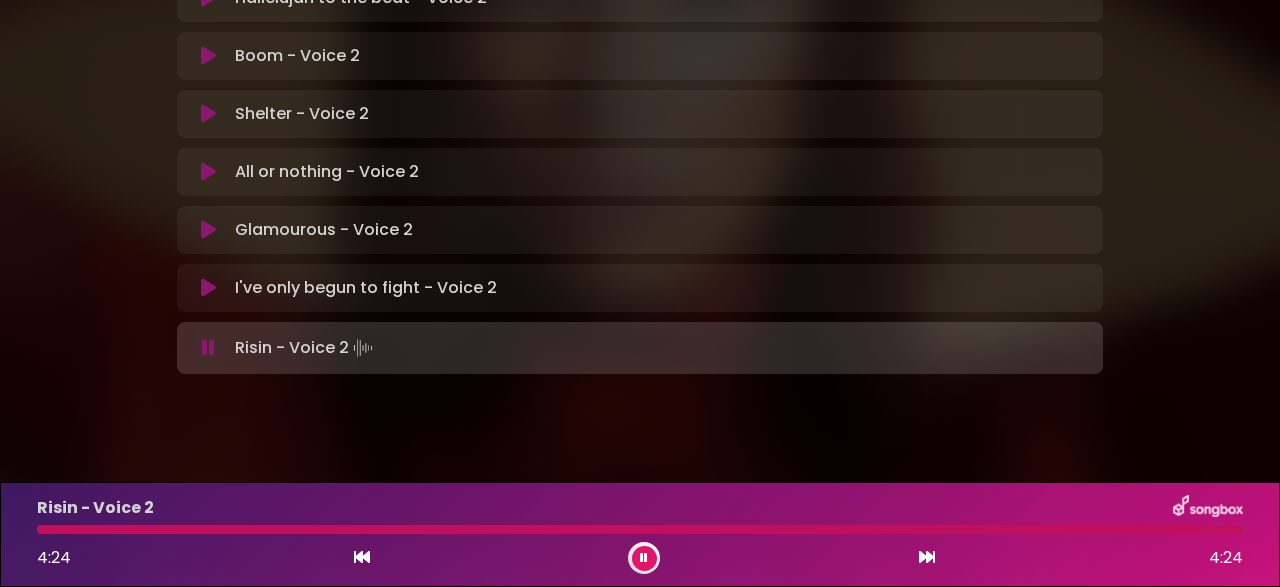 click at bounding box center [640, 529] 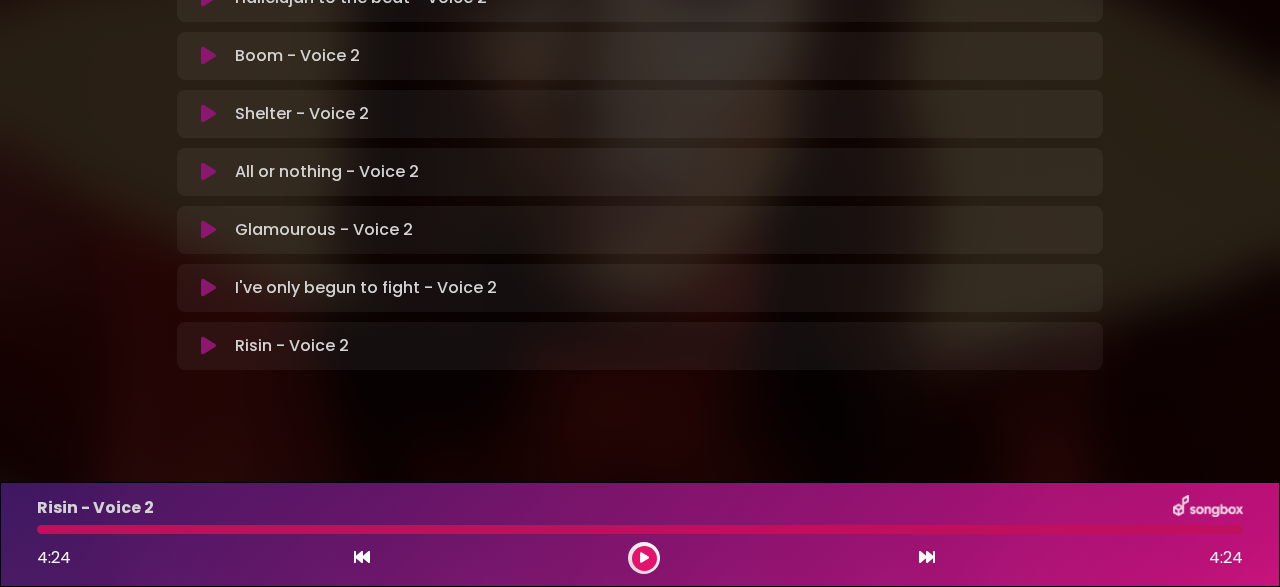 click at bounding box center [640, 529] 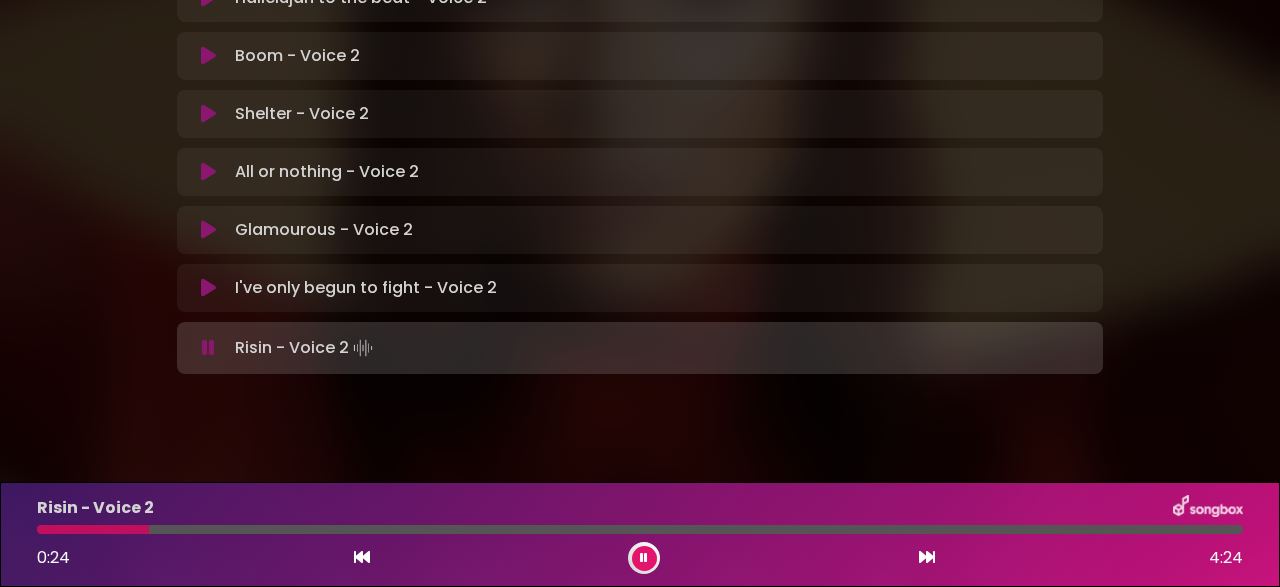 click on "Risin - Voice 2
0:24
4:24" at bounding box center [640, 534] 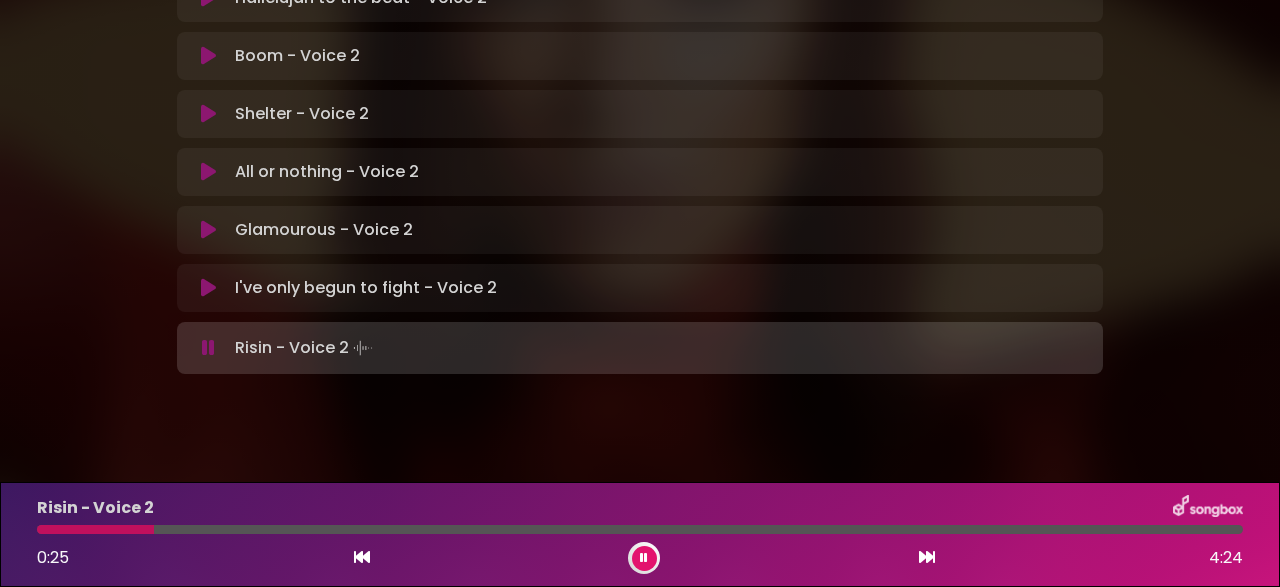 click at bounding box center [95, 529] 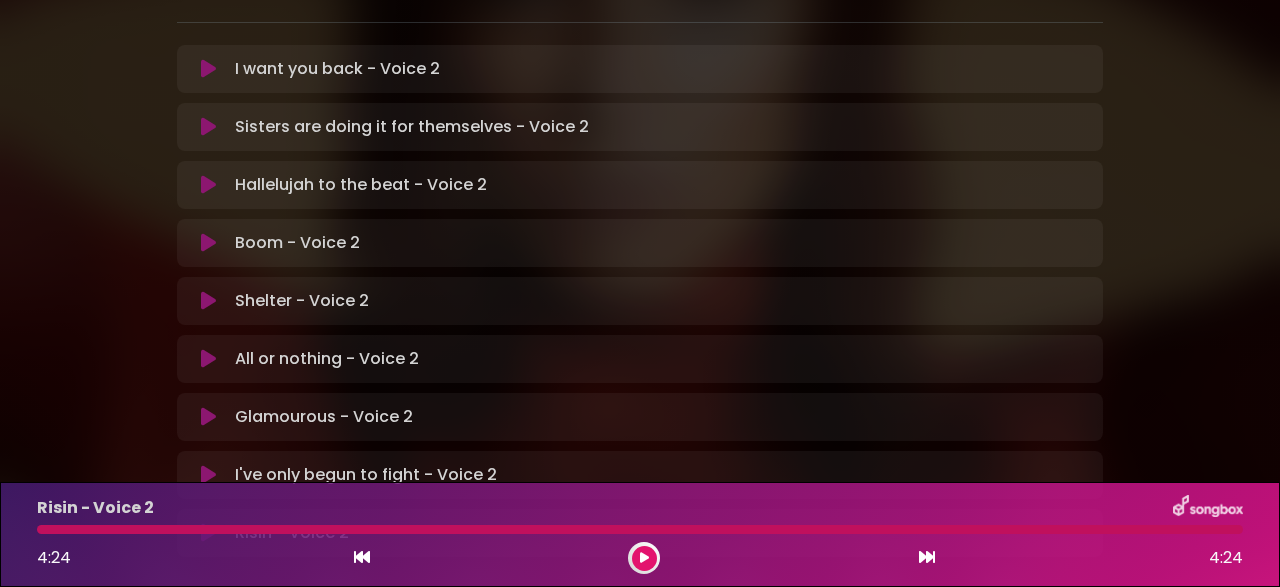 scroll, scrollTop: 341, scrollLeft: 0, axis: vertical 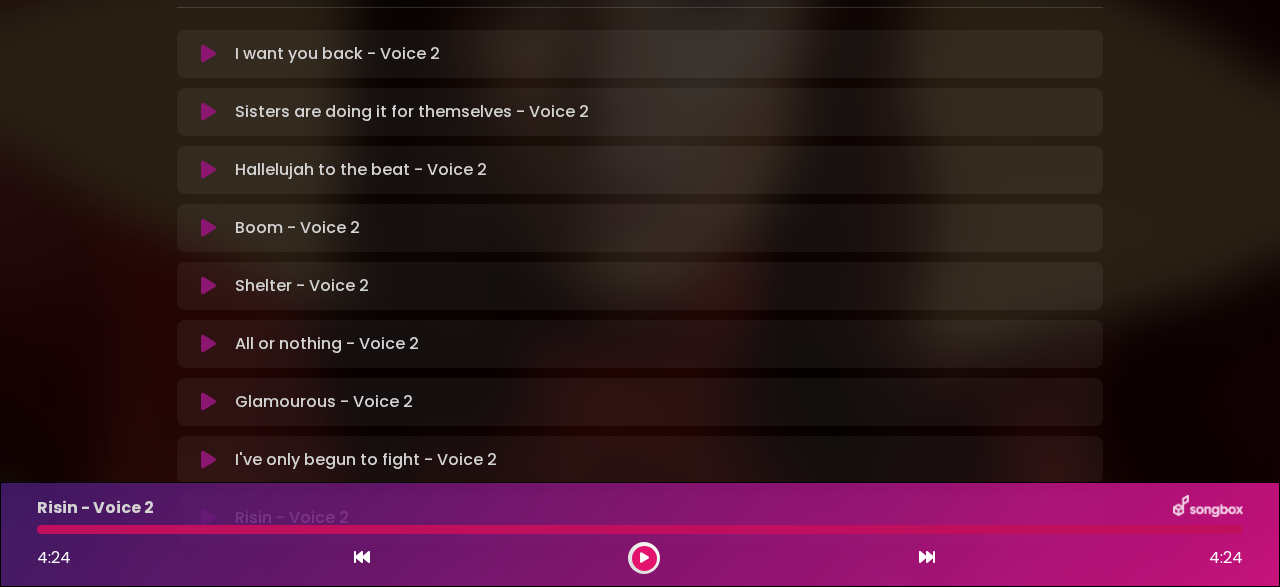 click at bounding box center (208, 170) 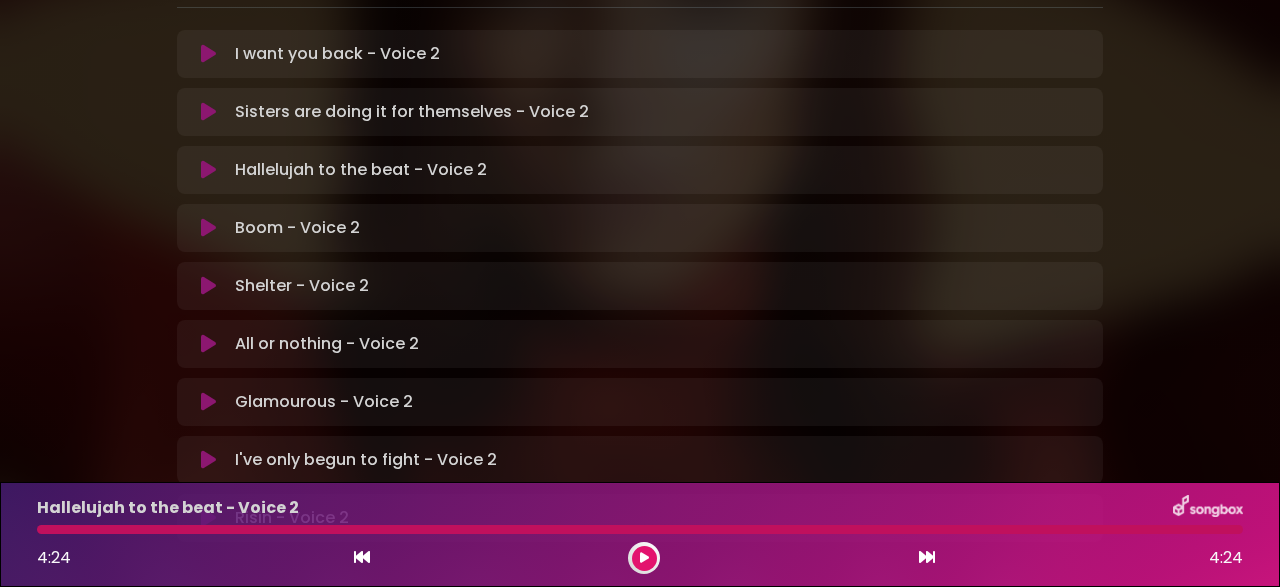 click at bounding box center [644, 558] 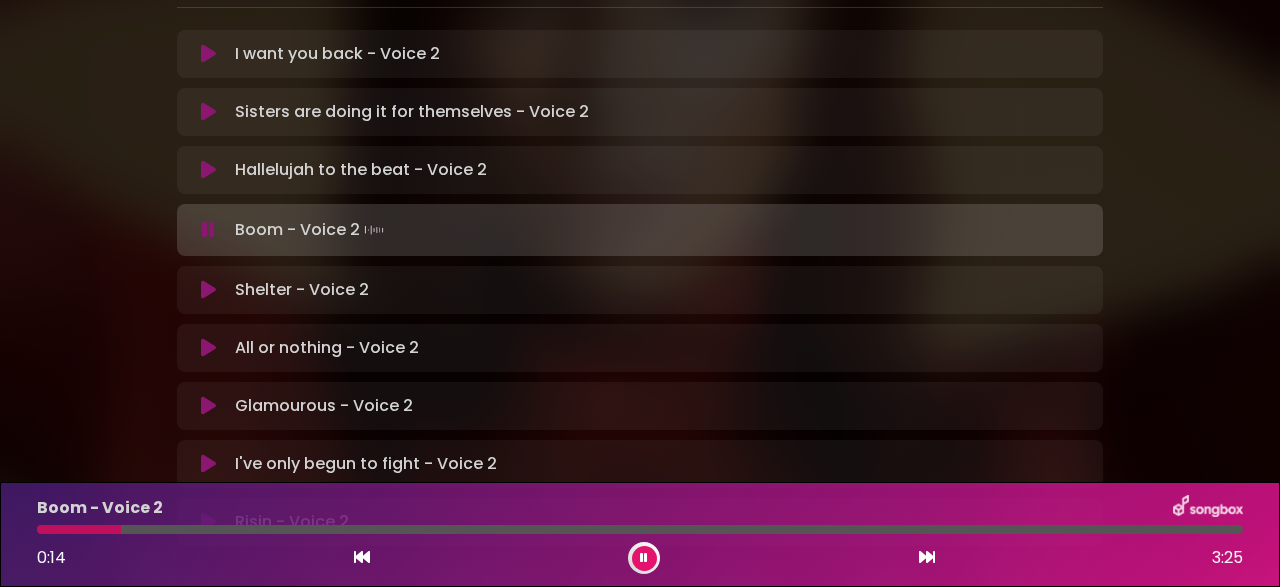 click at bounding box center (208, 170) 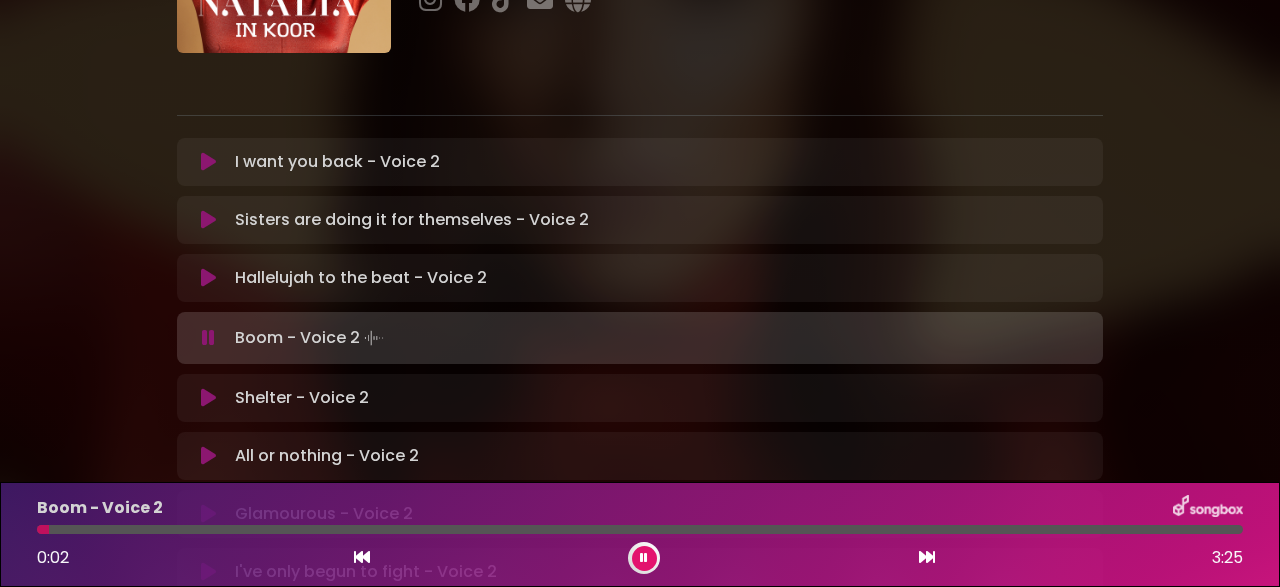 scroll, scrollTop: 247, scrollLeft: 0, axis: vertical 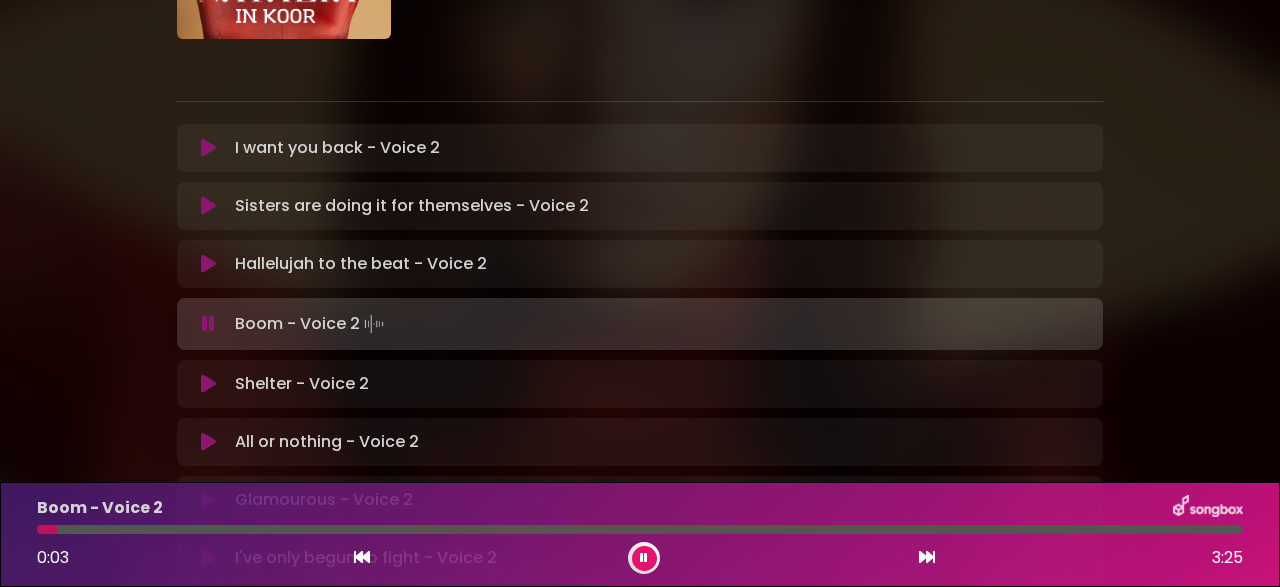 click at bounding box center [644, 558] 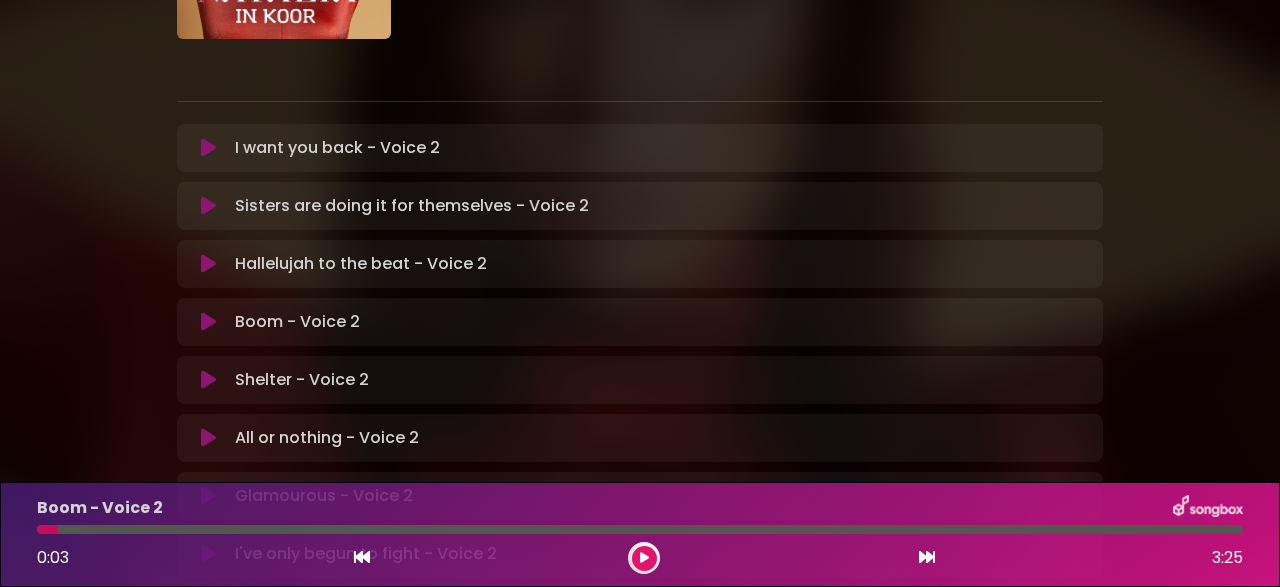 click at bounding box center [208, 148] 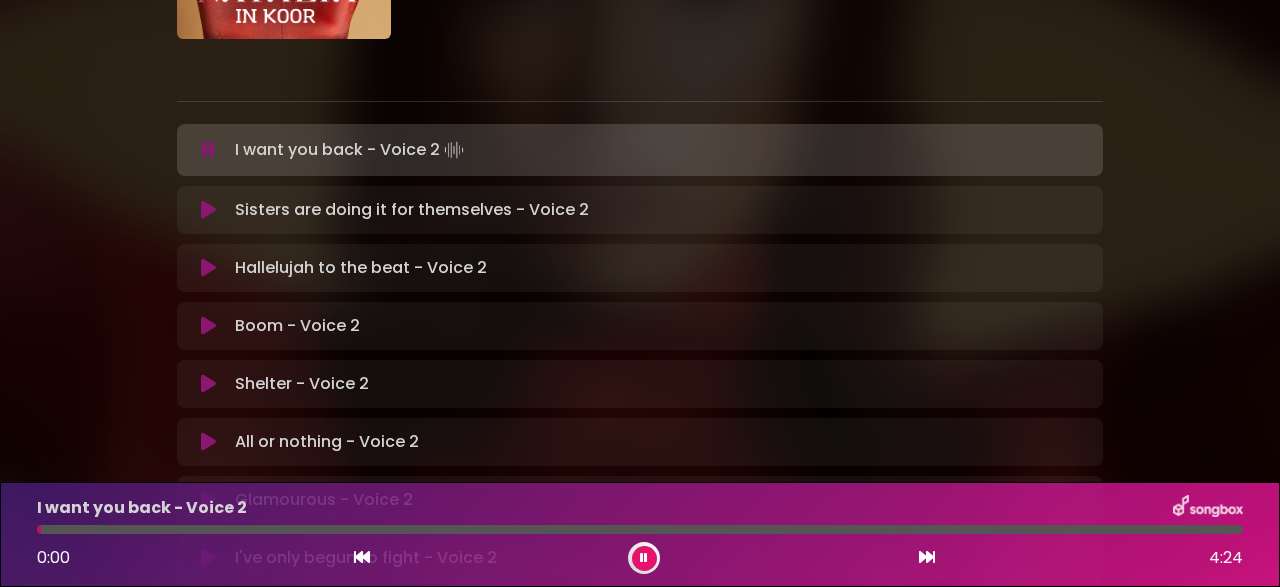 click at bounding box center (644, 558) 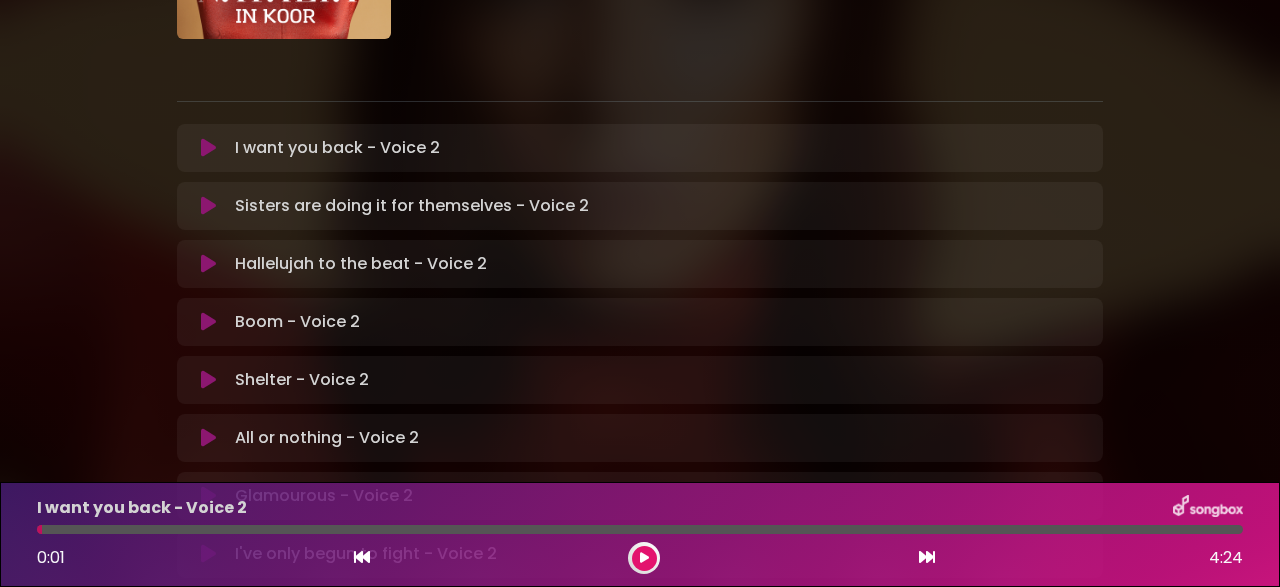 scroll, scrollTop: 0, scrollLeft: 0, axis: both 